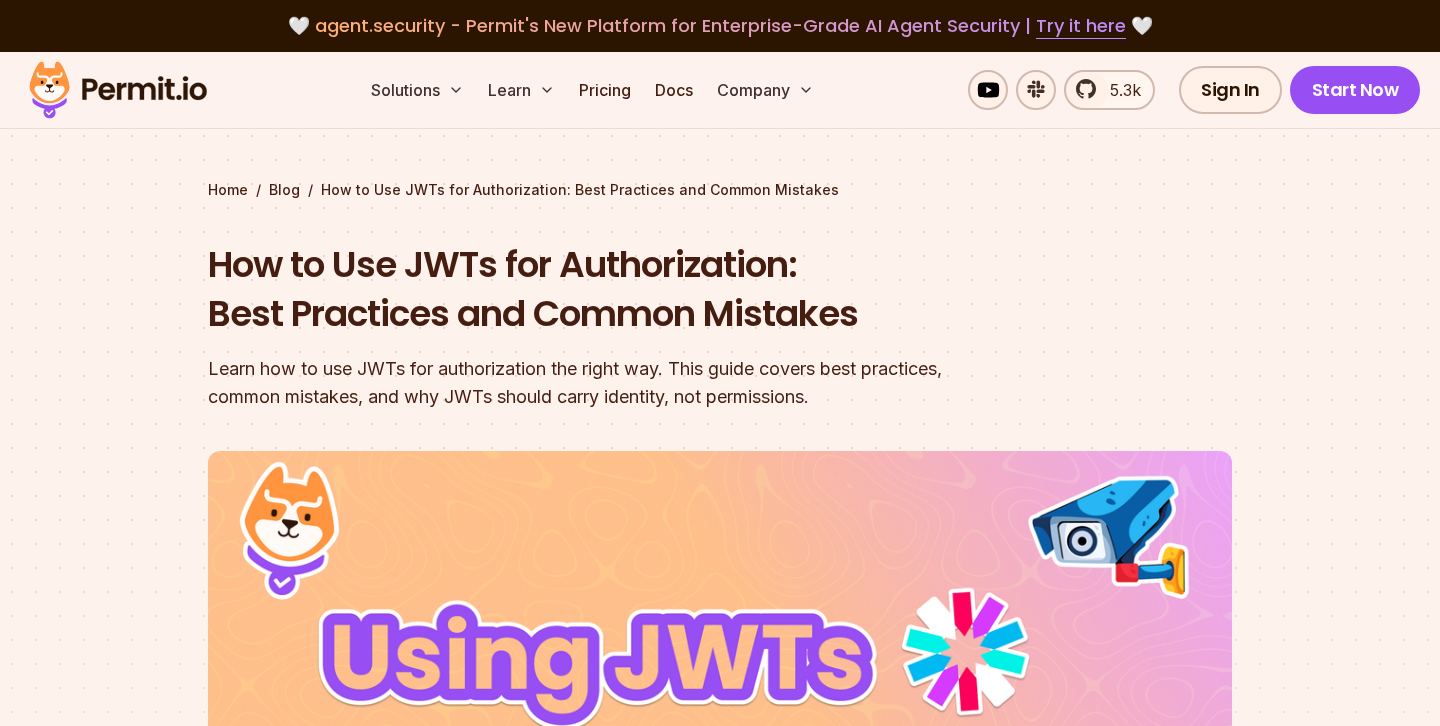 scroll, scrollTop: 1233, scrollLeft: 0, axis: vertical 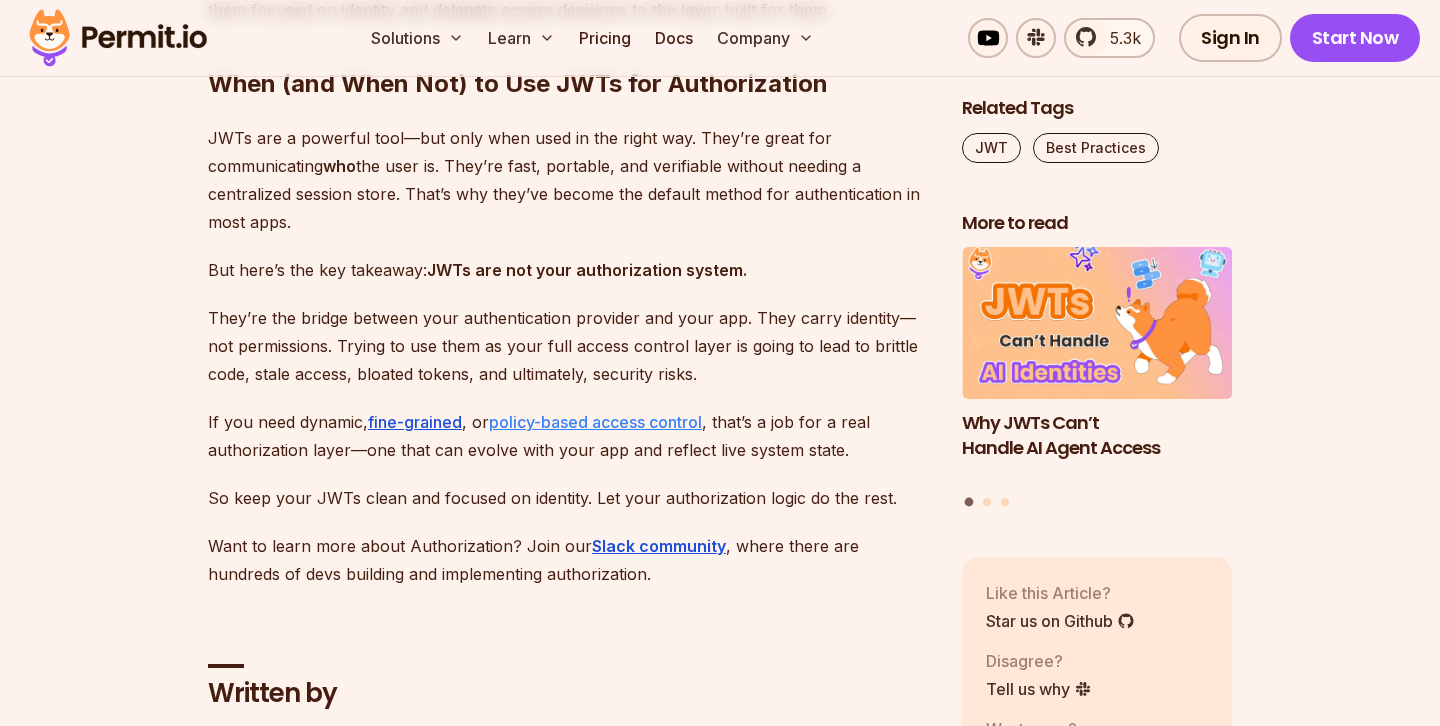 click on "policy-based access control" at bounding box center (595, 422) 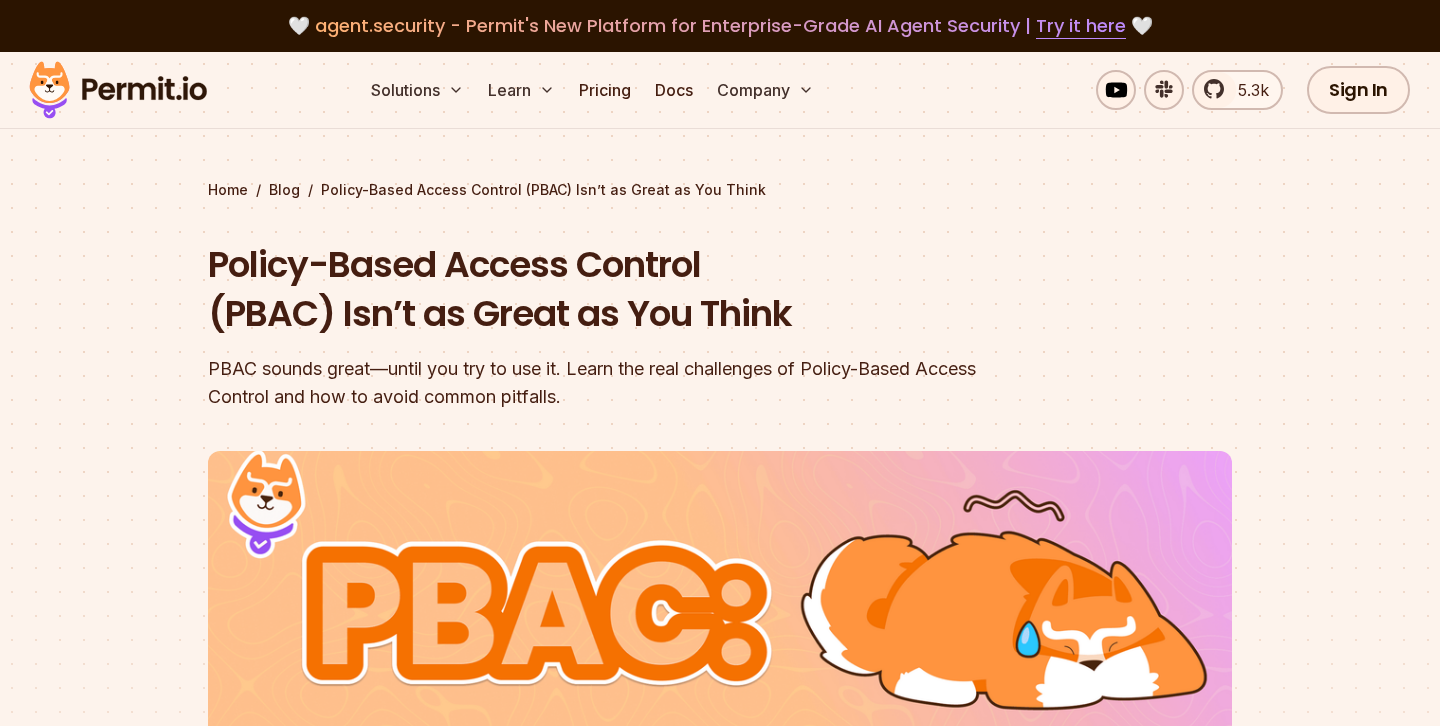 scroll, scrollTop: 44, scrollLeft: 0, axis: vertical 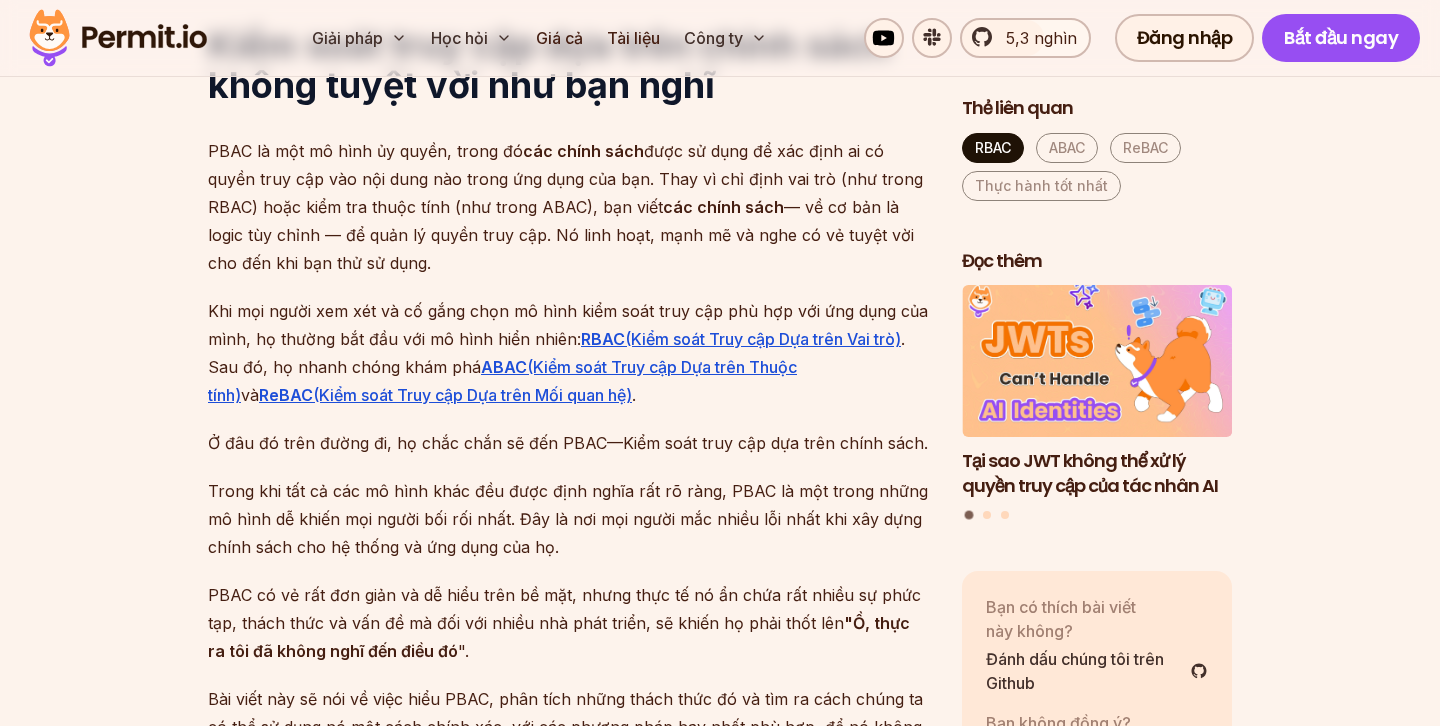 click on "RBAC" at bounding box center (993, 147) 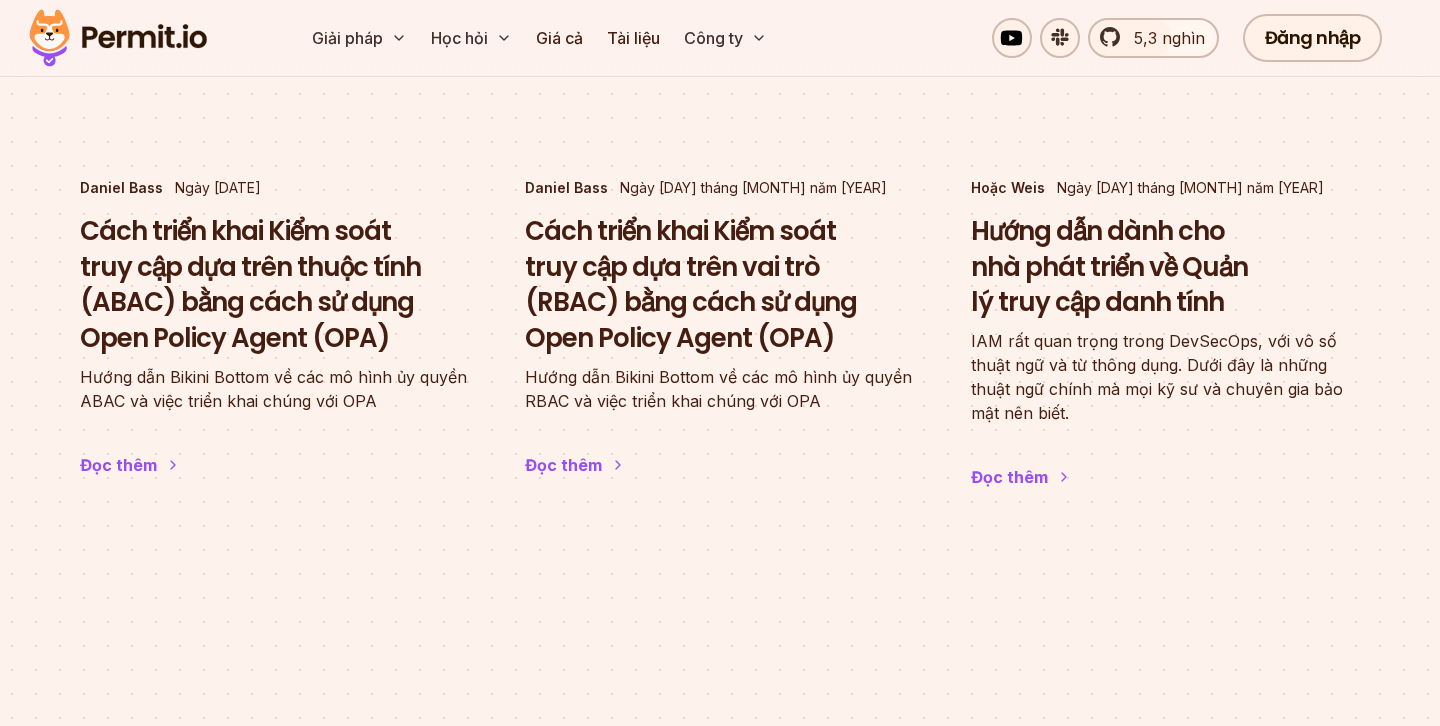scroll, scrollTop: 351, scrollLeft: 0, axis: vertical 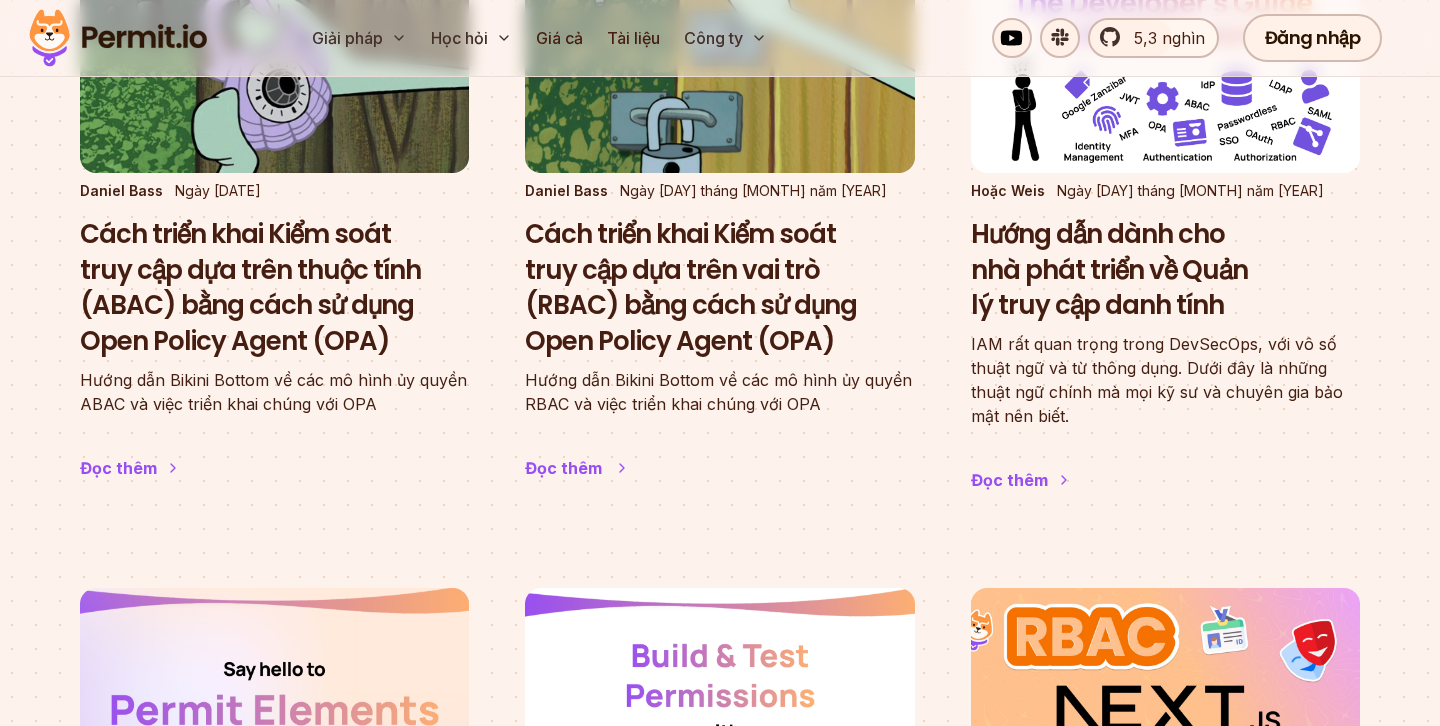 click on "Cách triển khai Kiểm soát truy cập dựa trên vai trò (RBAC) bằng cách sử dụng Open Policy Agent (OPA)" at bounding box center (691, 287) 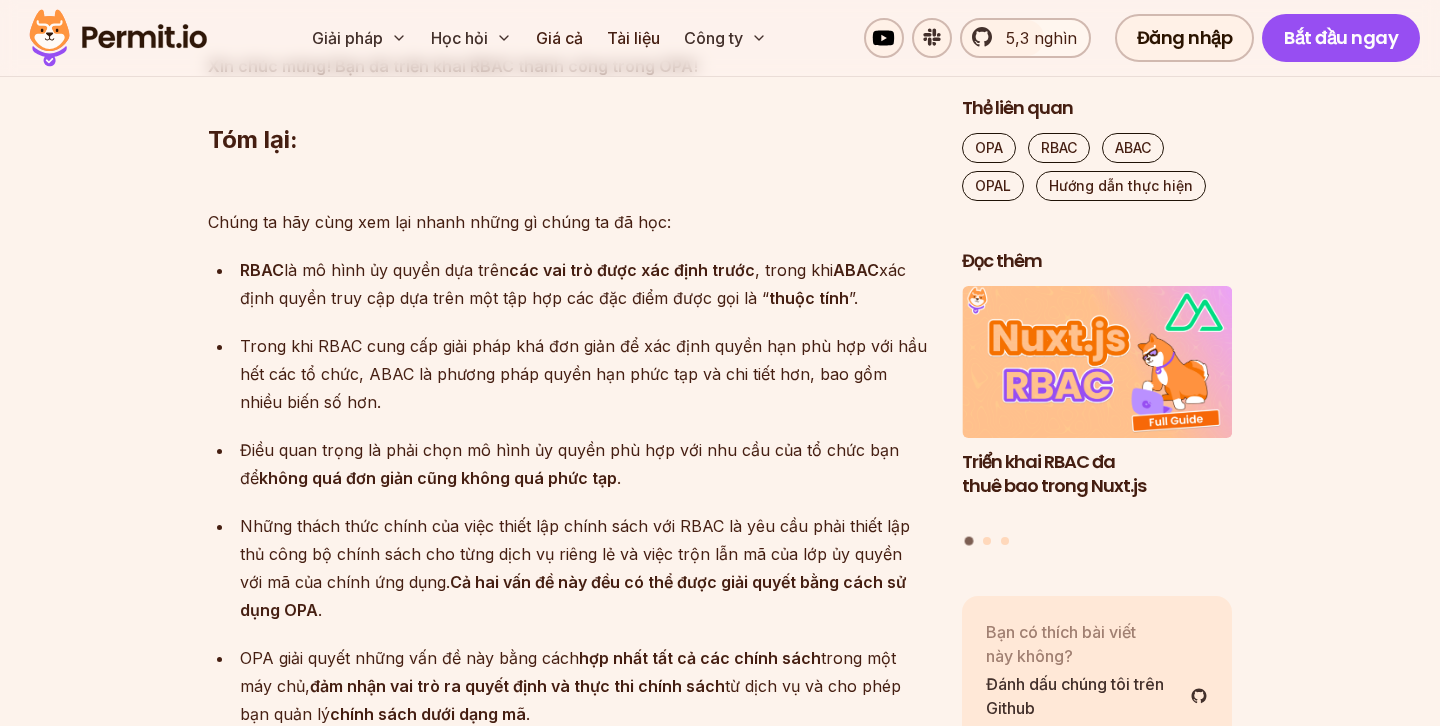scroll, scrollTop: 8011, scrollLeft: 0, axis: vertical 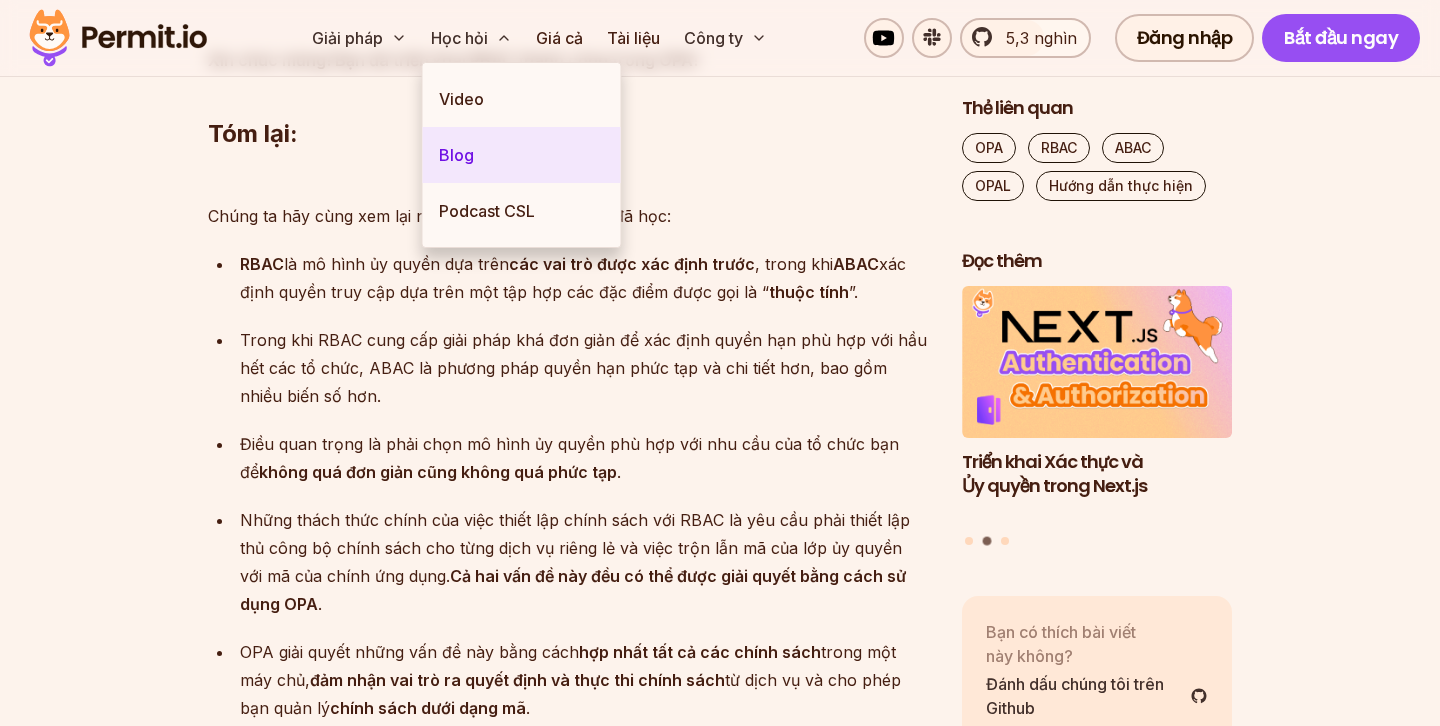 click on "Blog" at bounding box center (522, 155) 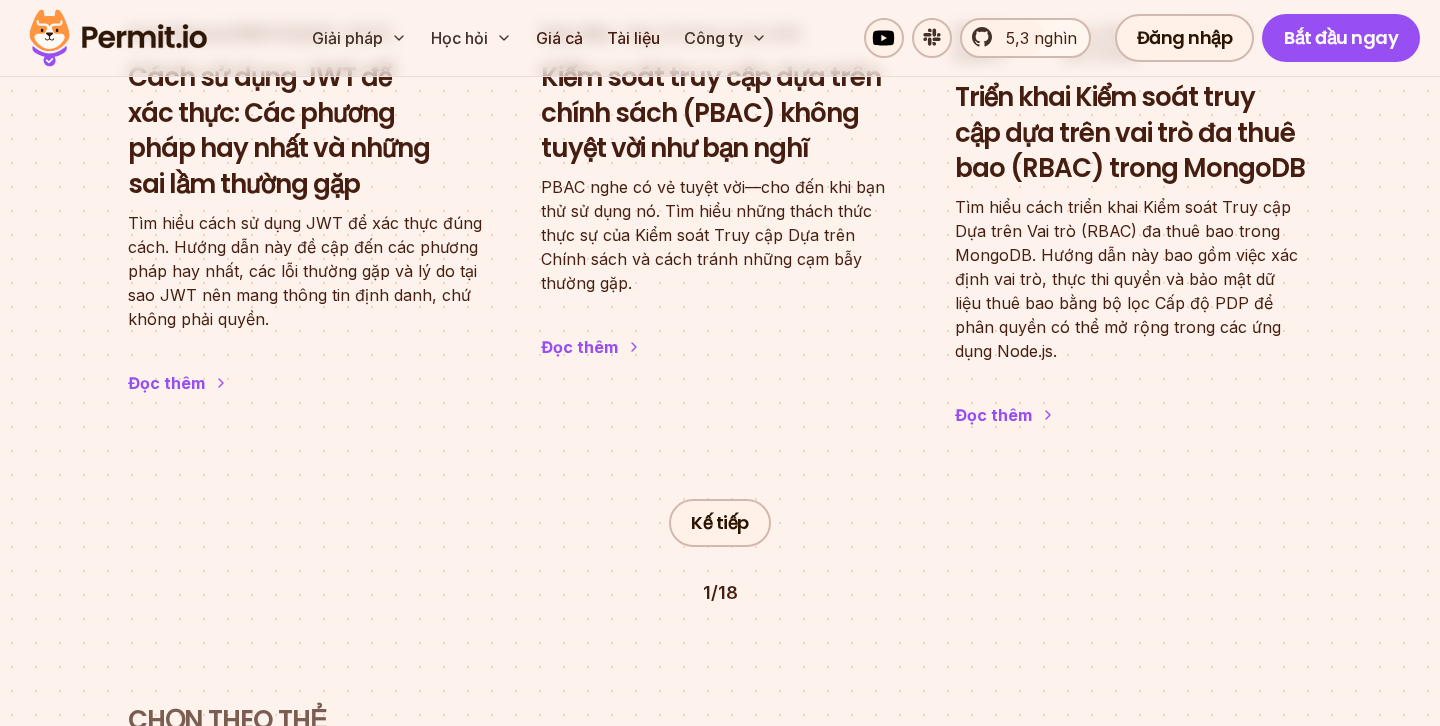 scroll, scrollTop: 3637, scrollLeft: 0, axis: vertical 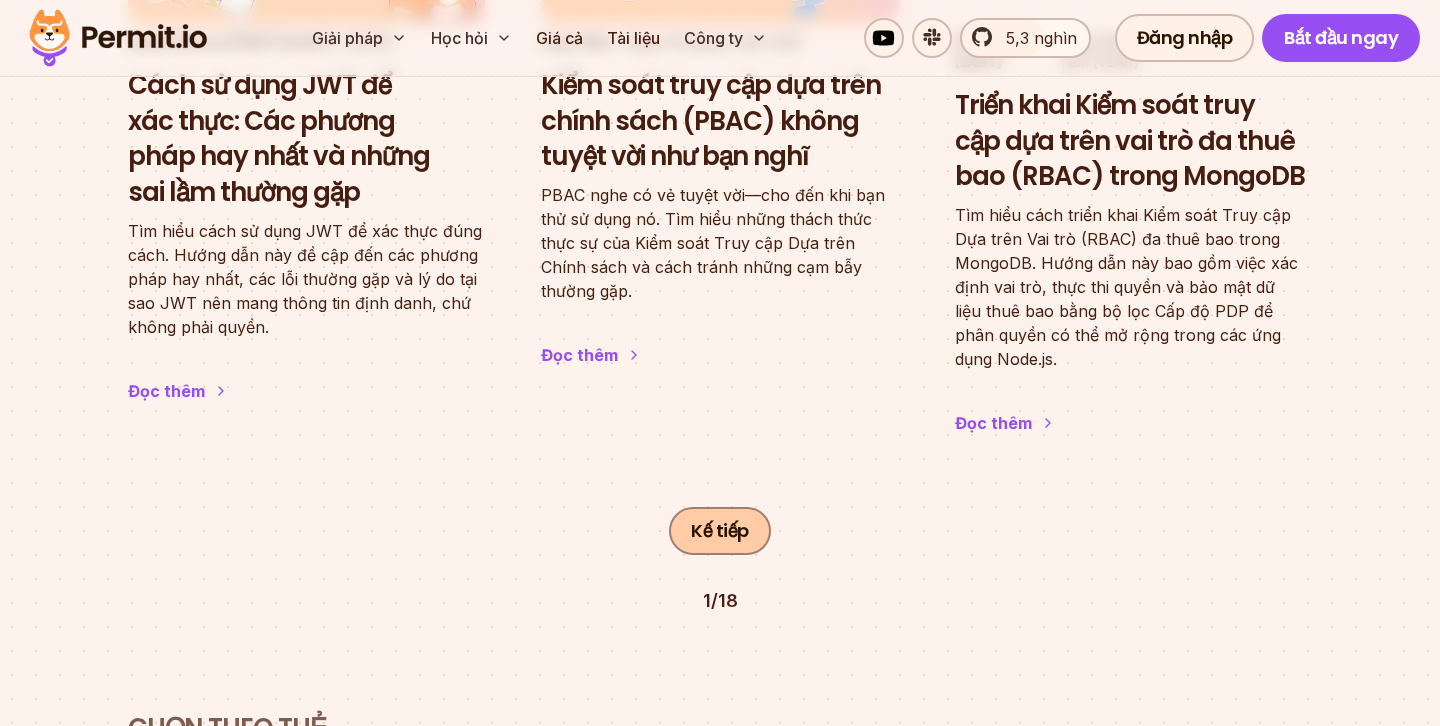 click on "Kế tiếp" at bounding box center (720, 531) 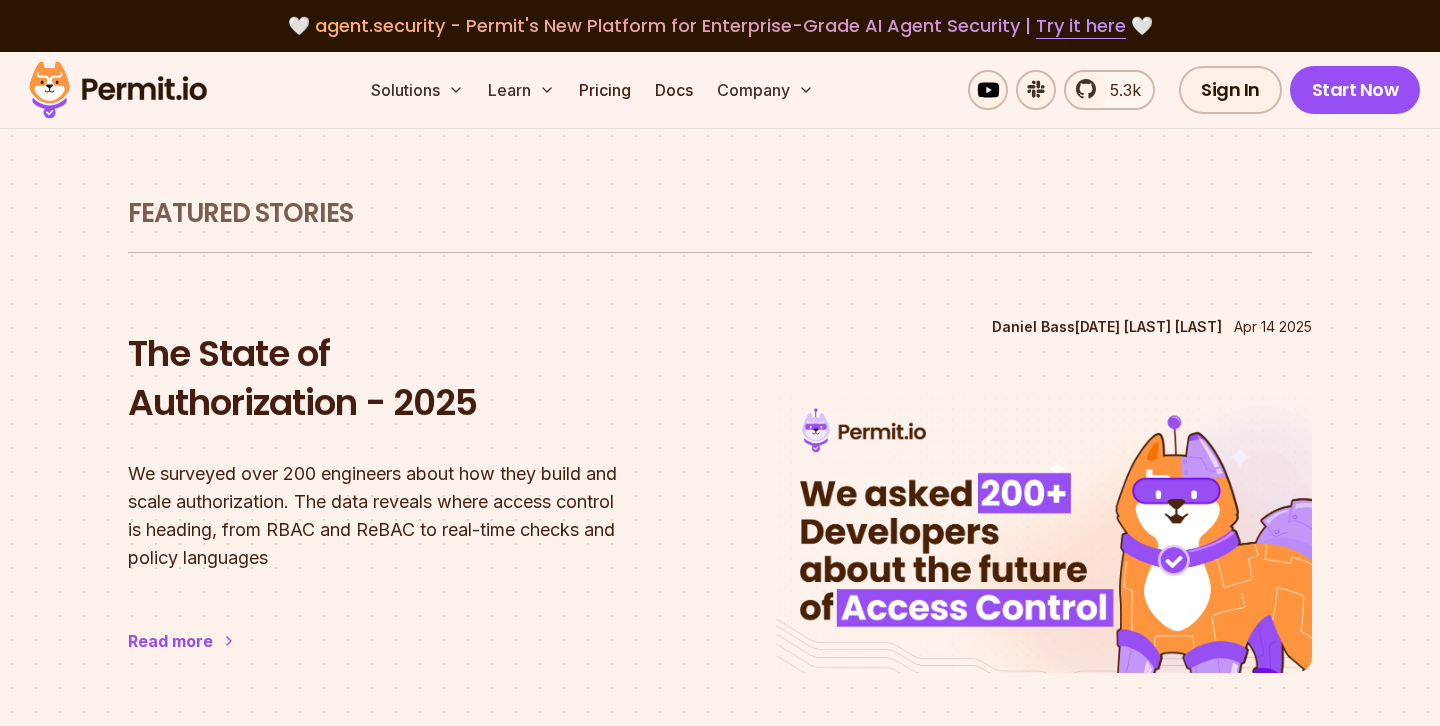 scroll, scrollTop: 2150, scrollLeft: 0, axis: vertical 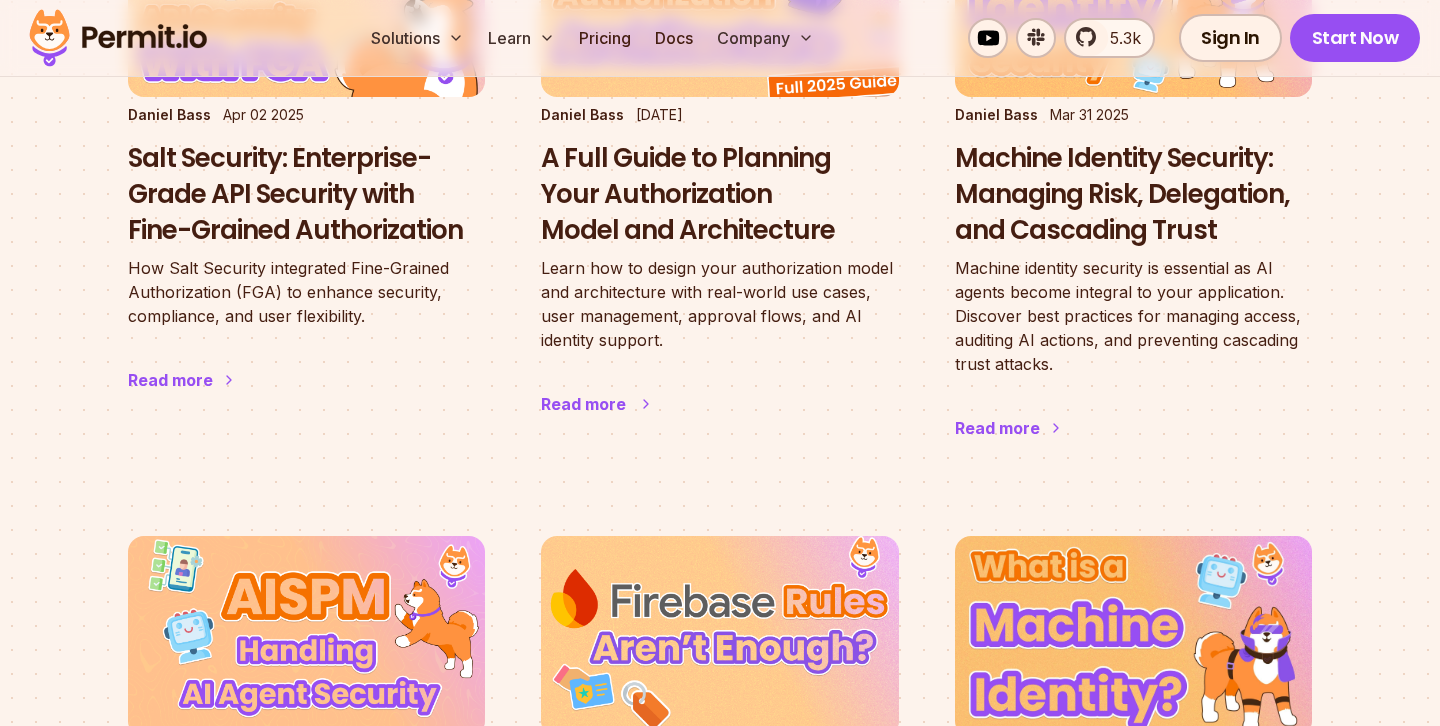 click on "A Full Guide to Planning Your Authorization Model and Architecture" at bounding box center [719, 194] 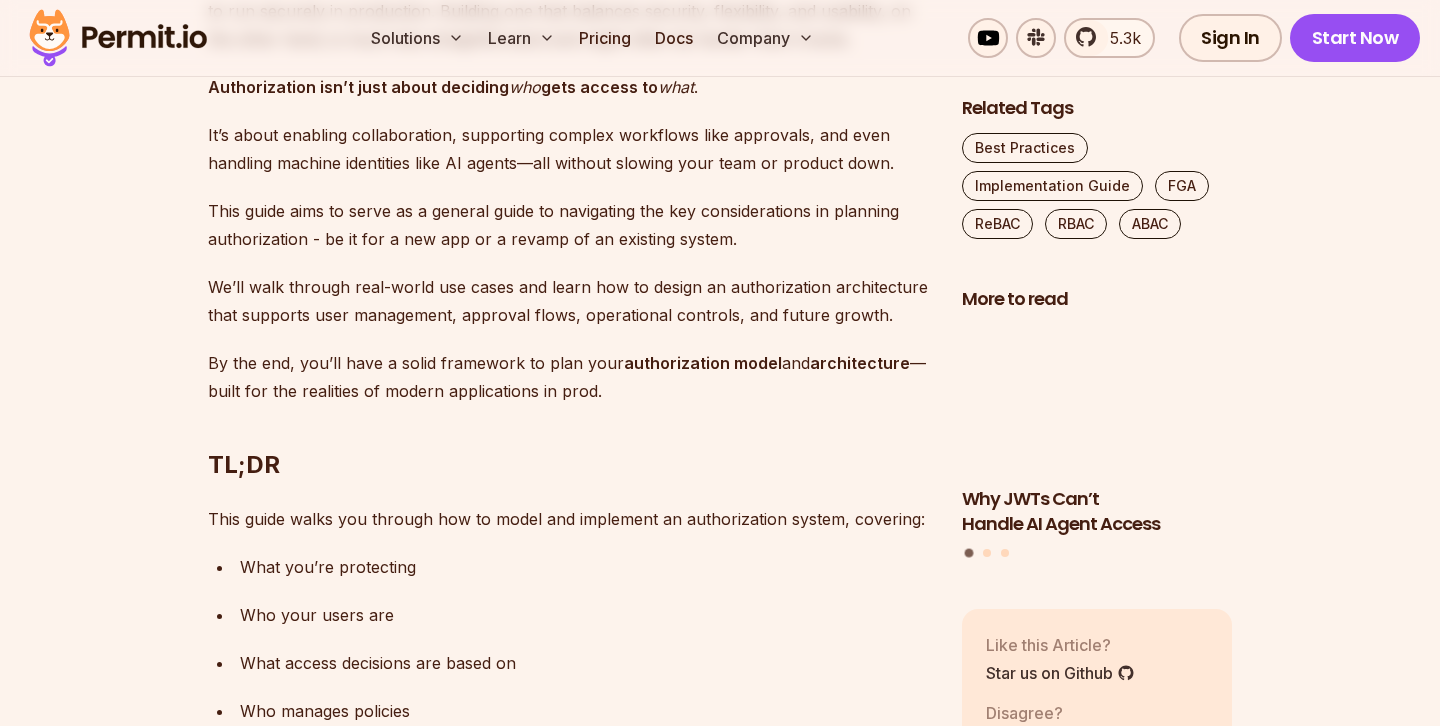 scroll, scrollTop: 1321, scrollLeft: 0, axis: vertical 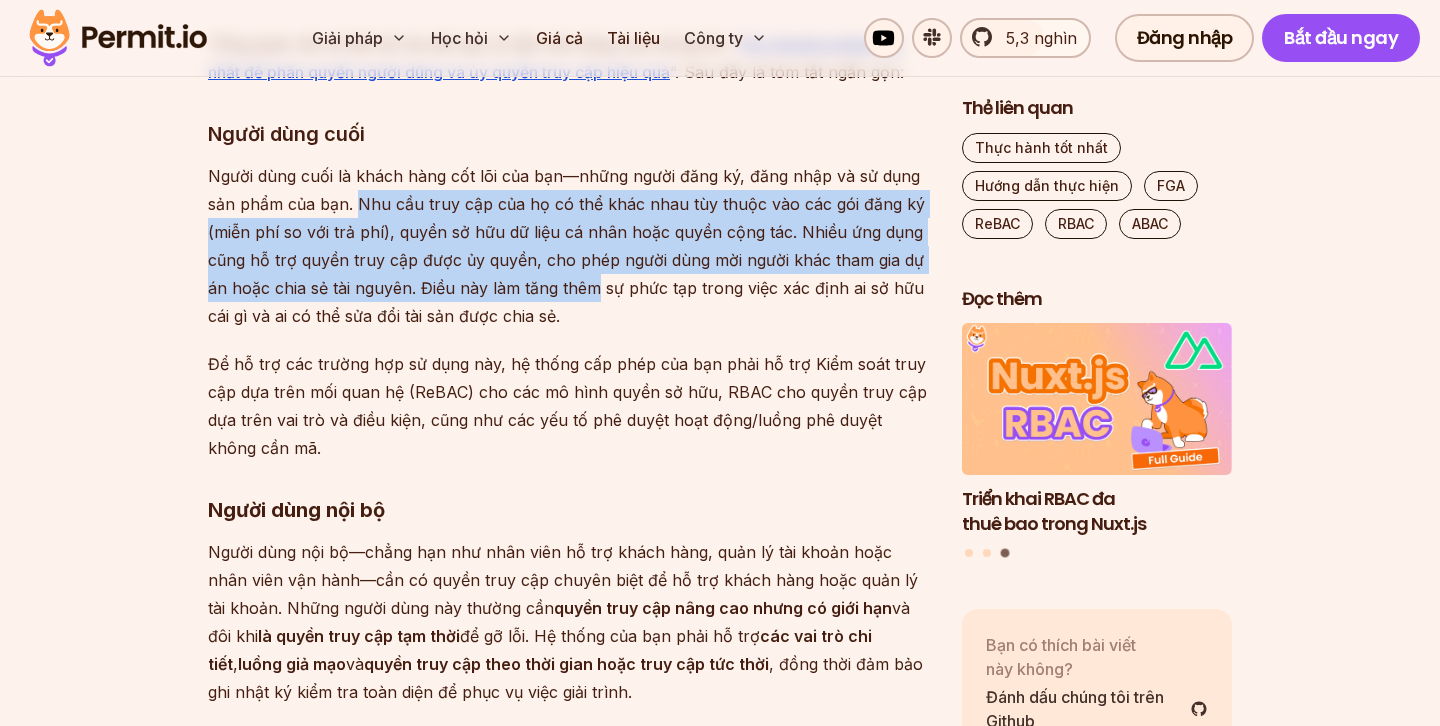 drag, startPoint x: 358, startPoint y: 123, endPoint x: 594, endPoint y: 195, distance: 246.73872 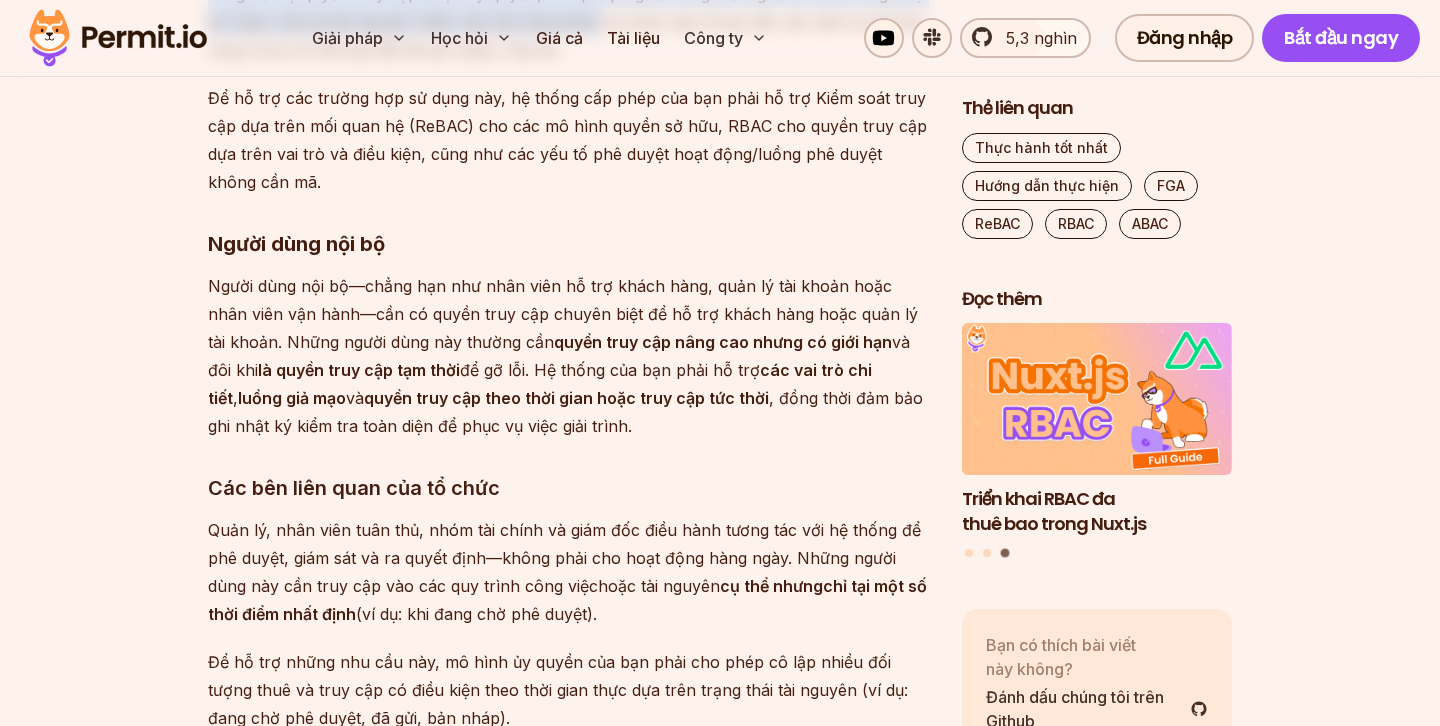 scroll, scrollTop: 8044, scrollLeft: 0, axis: vertical 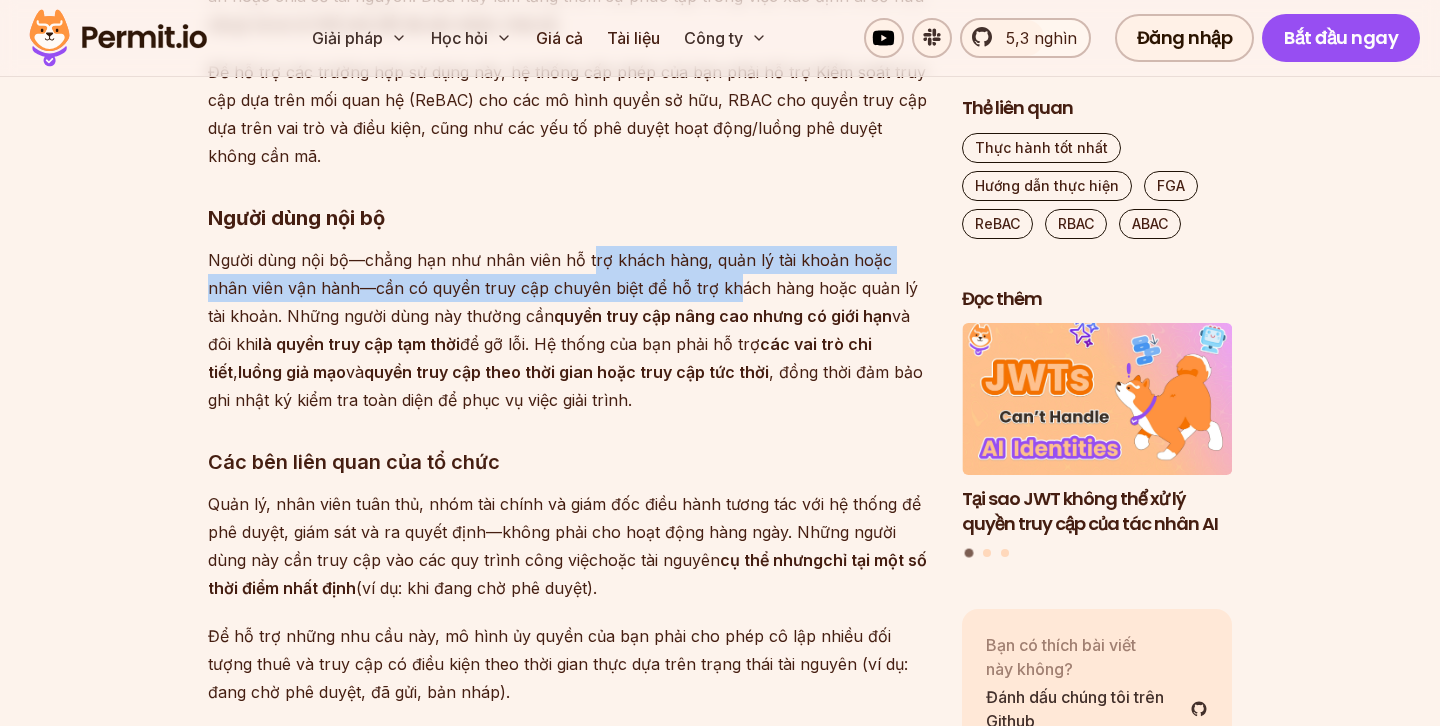 drag, startPoint x: 588, startPoint y: 173, endPoint x: 689, endPoint y: 205, distance: 105.9481 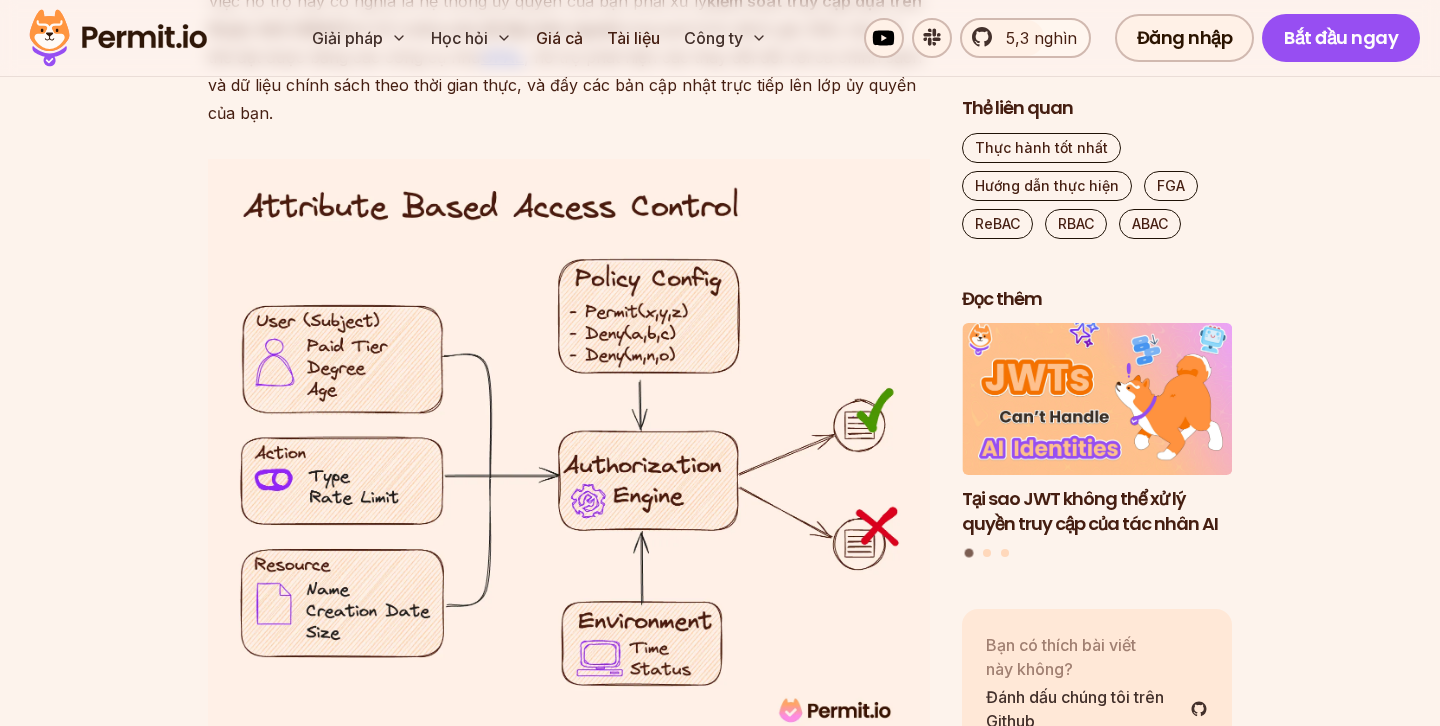 scroll, scrollTop: 13681, scrollLeft: 0, axis: vertical 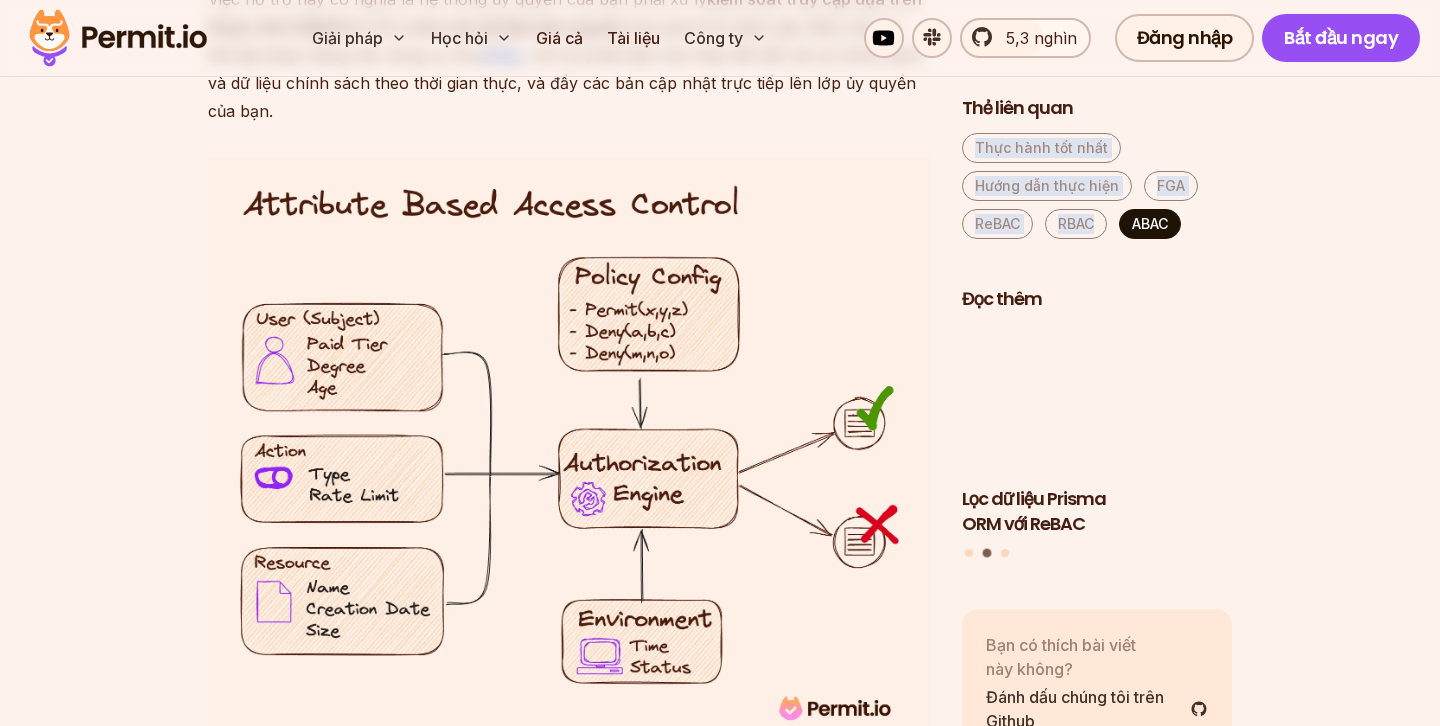 drag, startPoint x: 1241, startPoint y: 225, endPoint x: 1130, endPoint y: 225, distance: 111 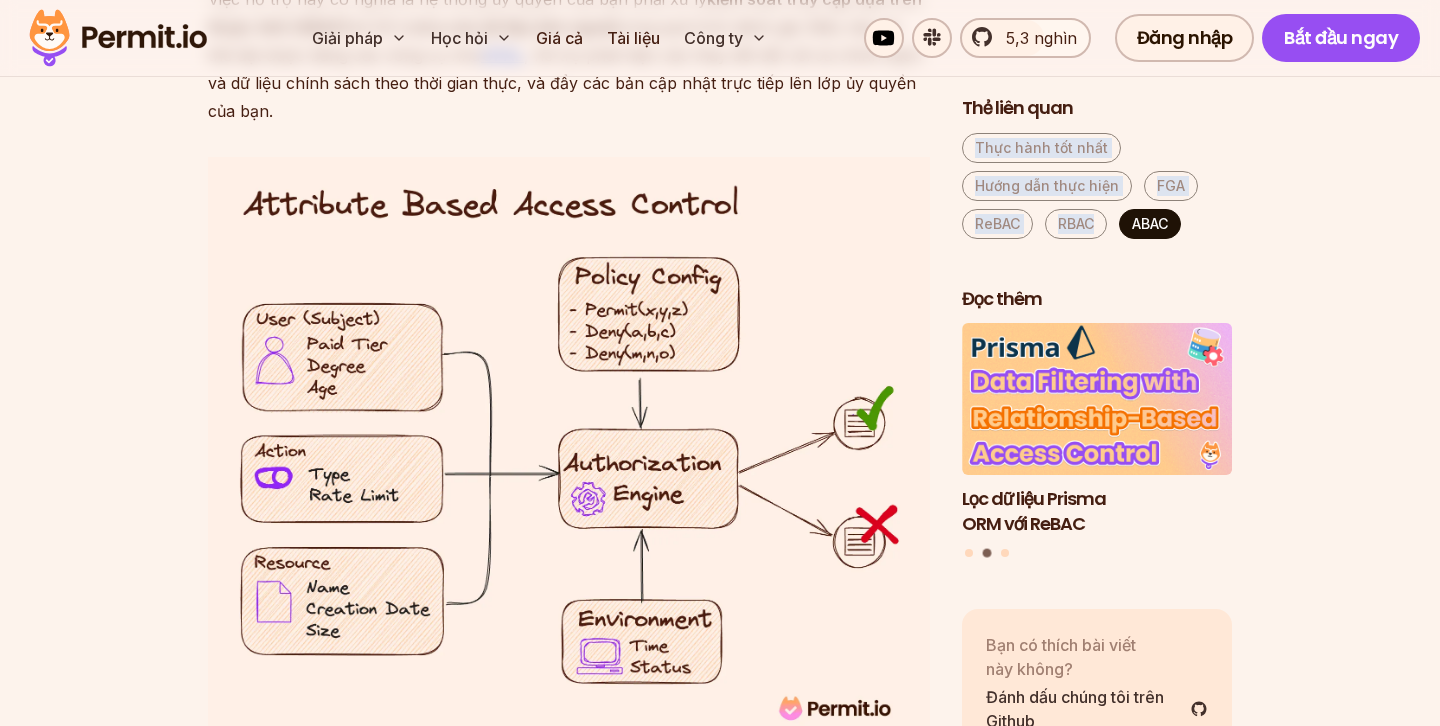 click on "Mục lục Mọi  ứng dụng—dù là SaaS, chạy trên API hay AI—đều cần một mô hình ủy quyền để chạy an toàn trong môi trường sản xuất. Mặt khác, việc xây dựng một mô hình cân bằng giữa bảo mật, tính linh hoạt và khả năng sử dụng lại không hề đơn giản và thường khó khăn hơn vẻ ngoài. Quyền hạn không chỉ là quyết định  ai  được quyền truy cập vào  cái gì  . Nó liên quan đến việc cho phép cộng tác, hỗ trợ các quy trình làm việc phức tạp như phê duyệt và thậm chí xử lý danh tính máy như tác nhân AI—tất cả mà không làm chậm nhóm hoặc sản phẩm của bạn. Hướng dẫn này nhằm mục đích cung cấp hướng dẫn chung để điều hướng các cân nhắc chính trong quá trình cấp phép lập kế hoạch - cho dù là ứng dụng mới hay cải tiến hệ thống hiện có. mô hình  và  kiến ​​trúc Tóm lại  và" at bounding box center (720, -2910) 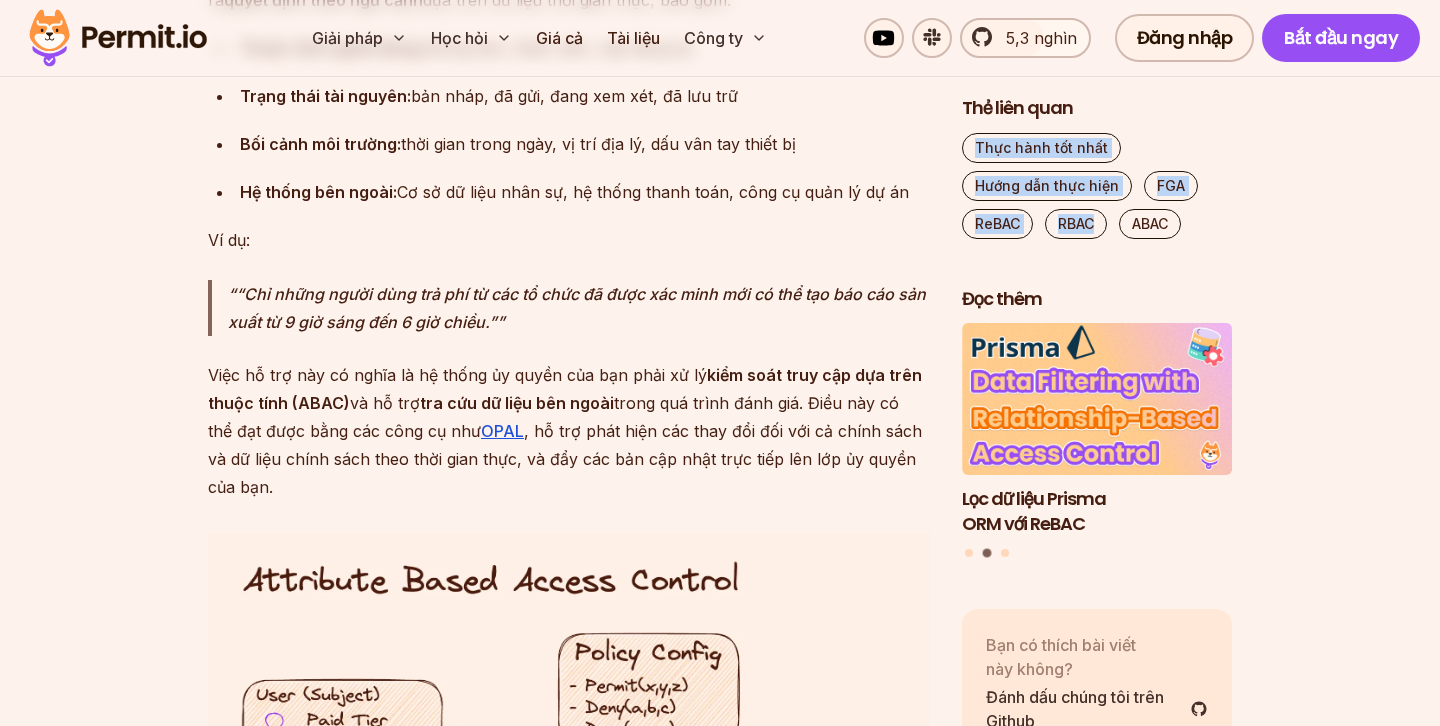 scroll, scrollTop: 13301, scrollLeft: 0, axis: vertical 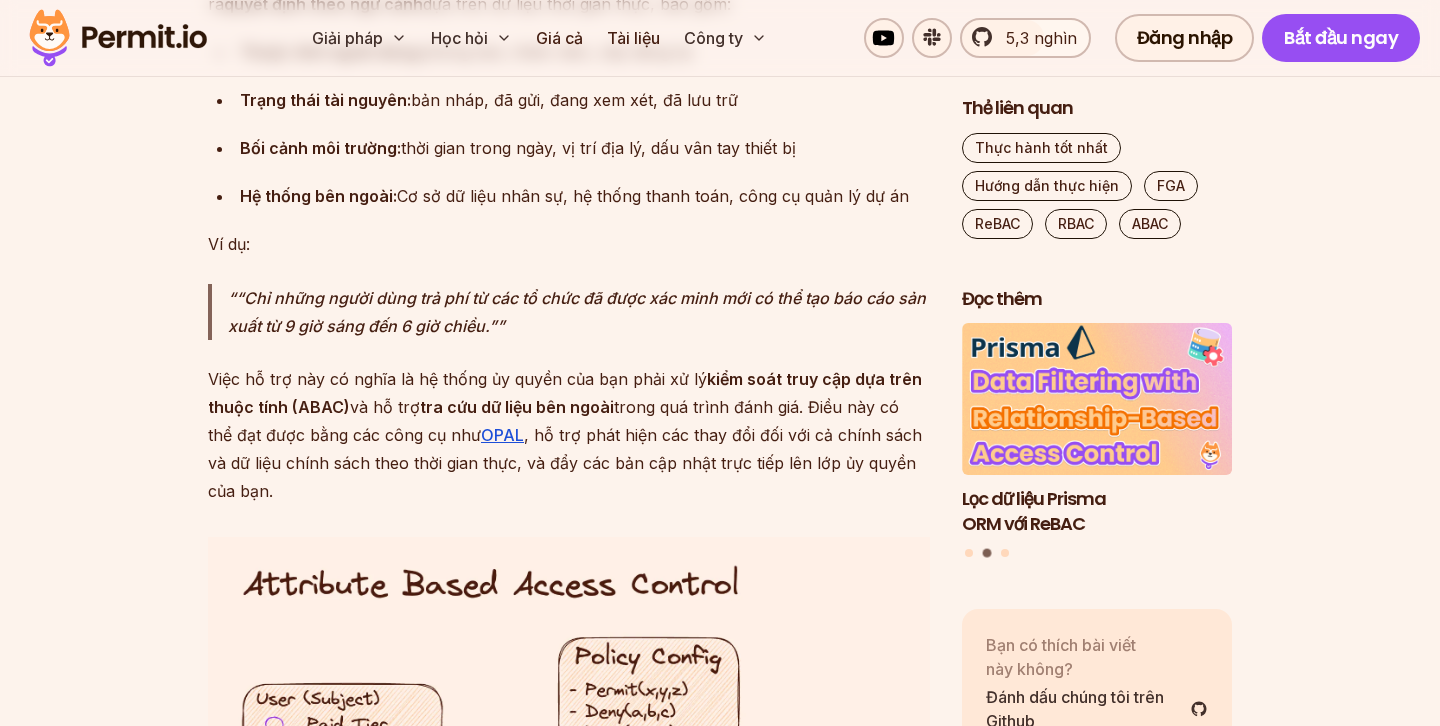 click on "“Chỉ những người dùng trả phí từ các tổ chức đã được xác minh mới có thể tạo báo cáo sản xuất từ ​​9 giờ sáng đến 6 giờ chiều.”" at bounding box center [579, 312] 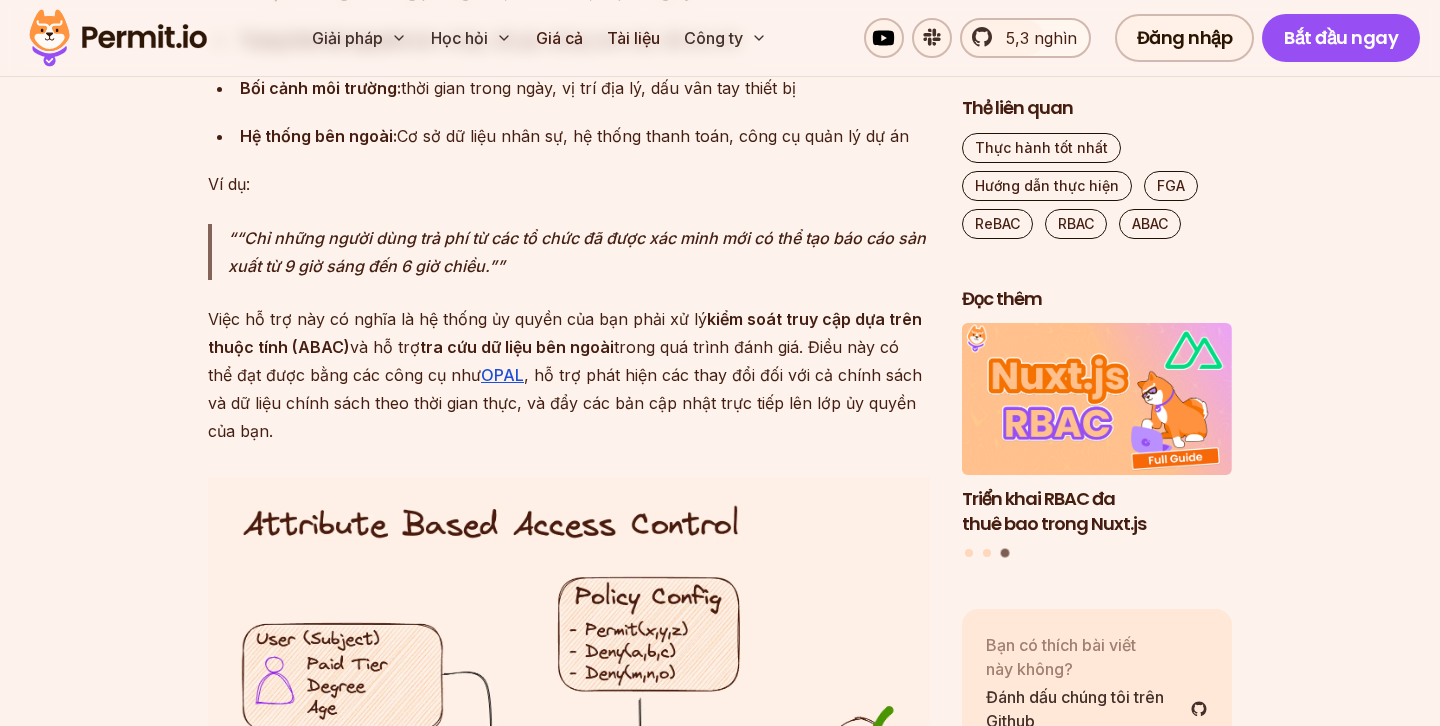 scroll, scrollTop: 13314, scrollLeft: 0, axis: vertical 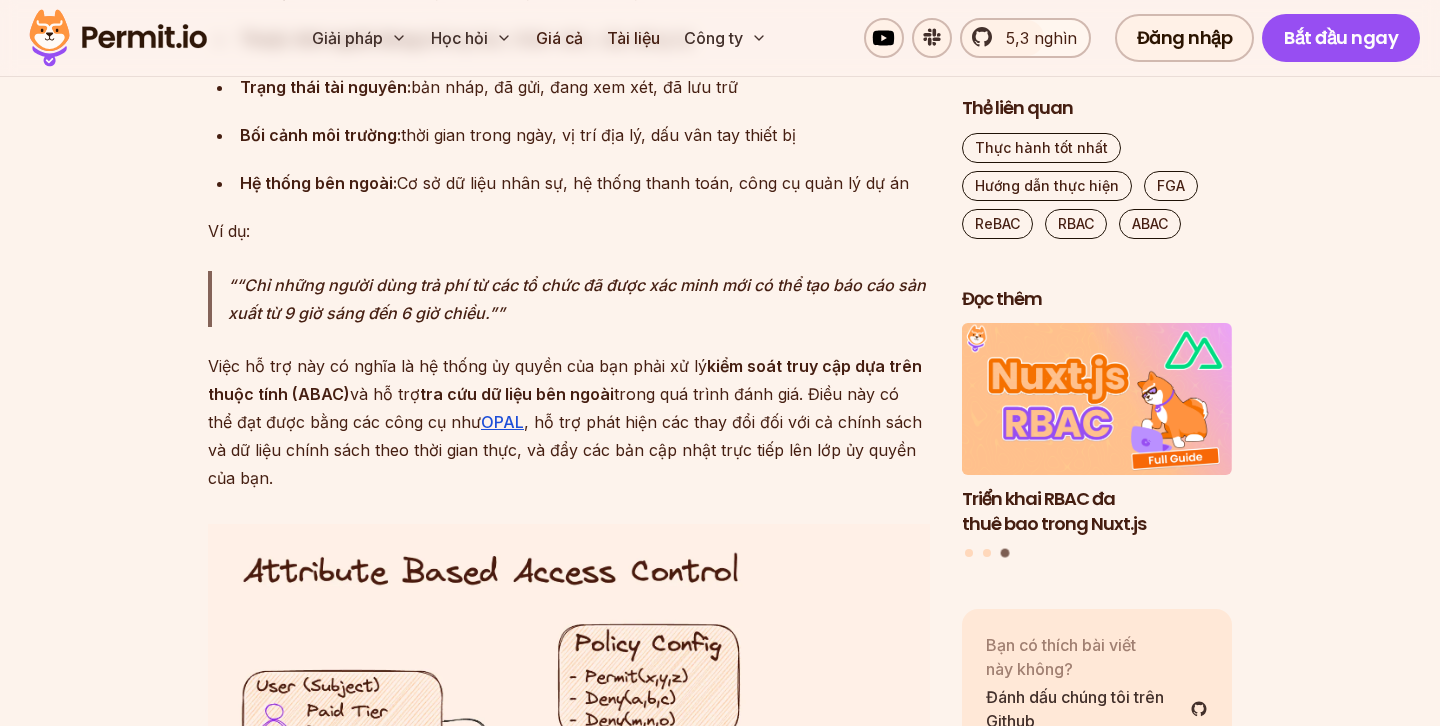 click on "kiểm soát truy cập dựa trên thuộc tính (ABAC)" at bounding box center (565, 380) 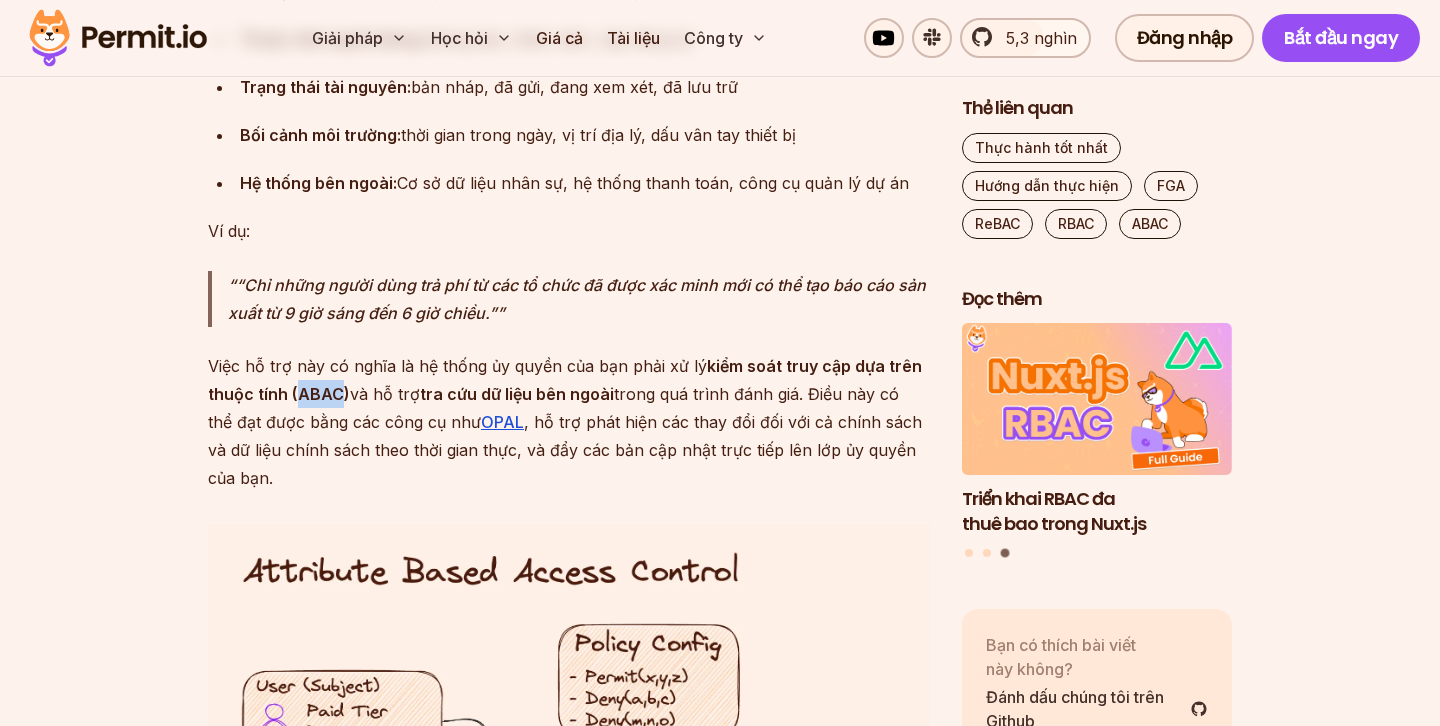 click on "kiểm soát truy cập dựa trên thuộc tính (ABAC)" at bounding box center (565, 380) 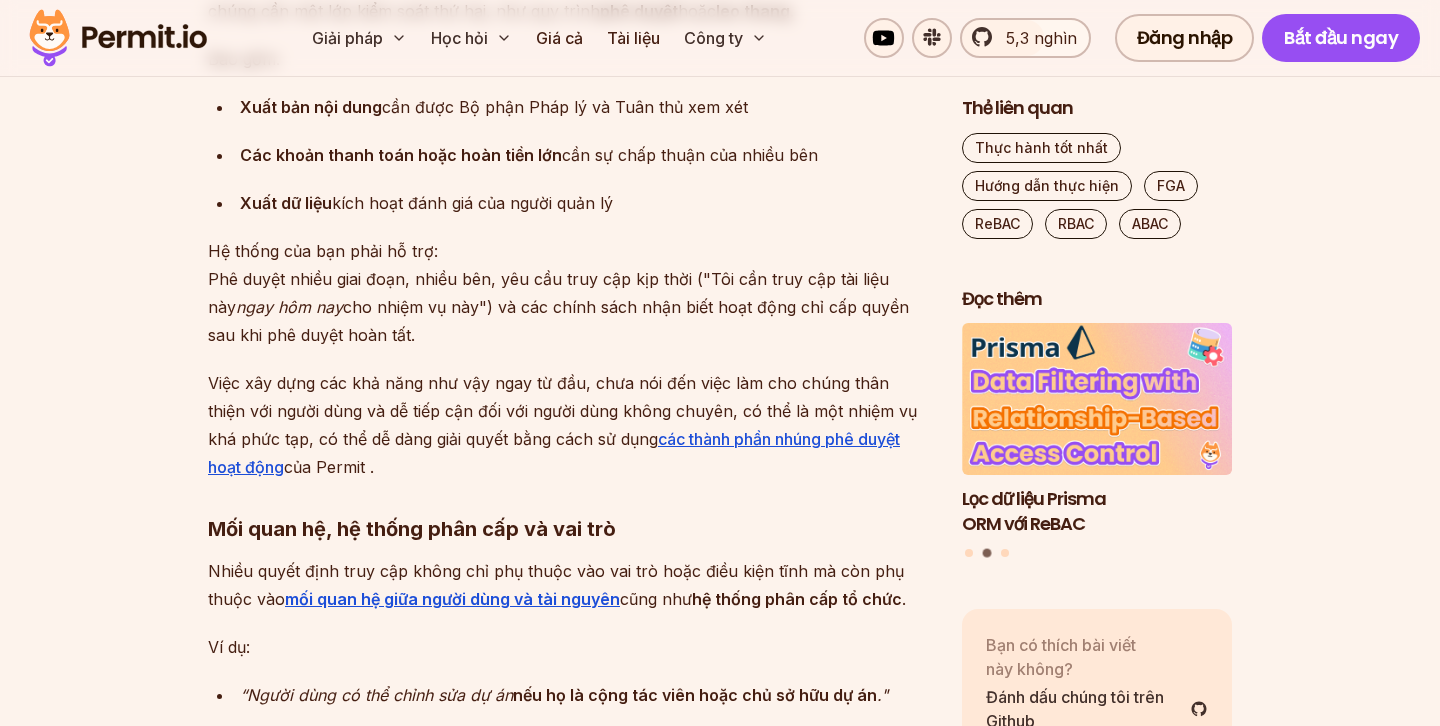 scroll, scrollTop: 14514, scrollLeft: 0, axis: vertical 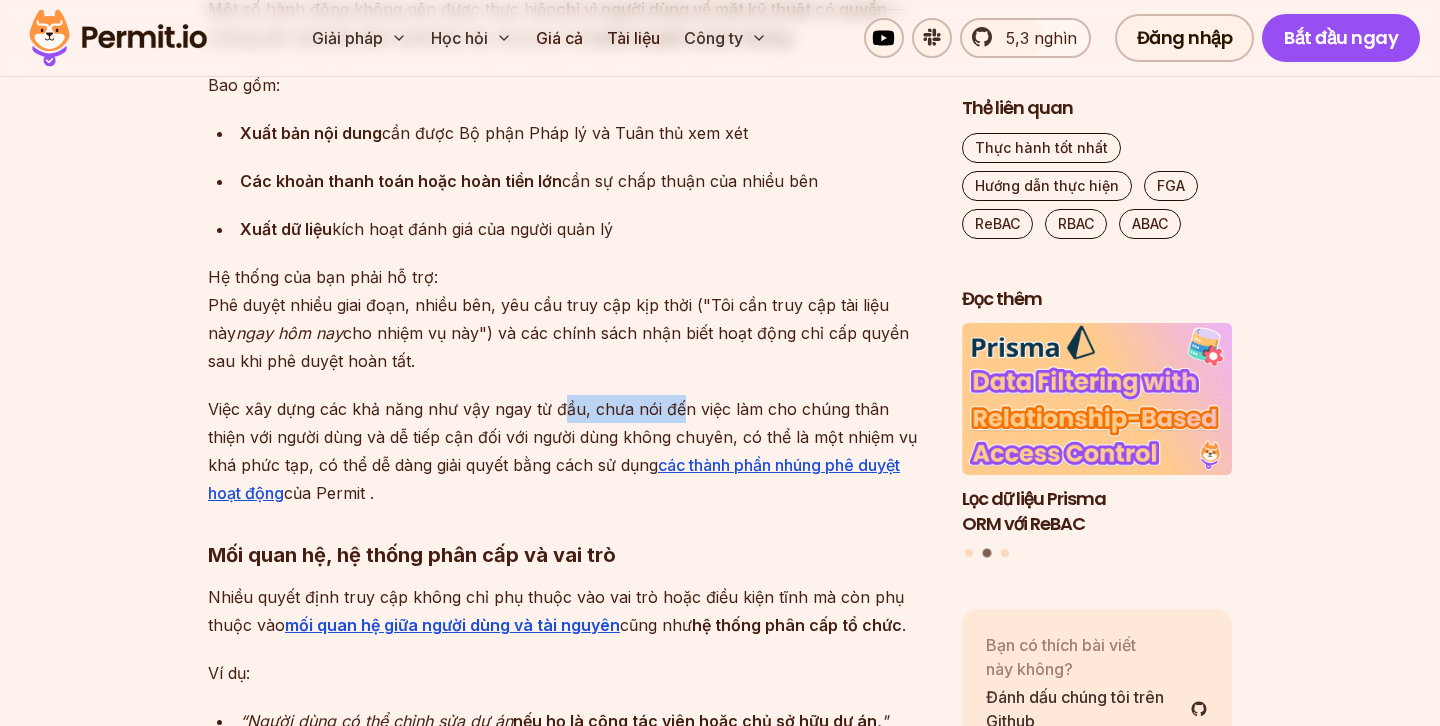 drag, startPoint x: 560, startPoint y: 289, endPoint x: 680, endPoint y: 288, distance: 120.004166 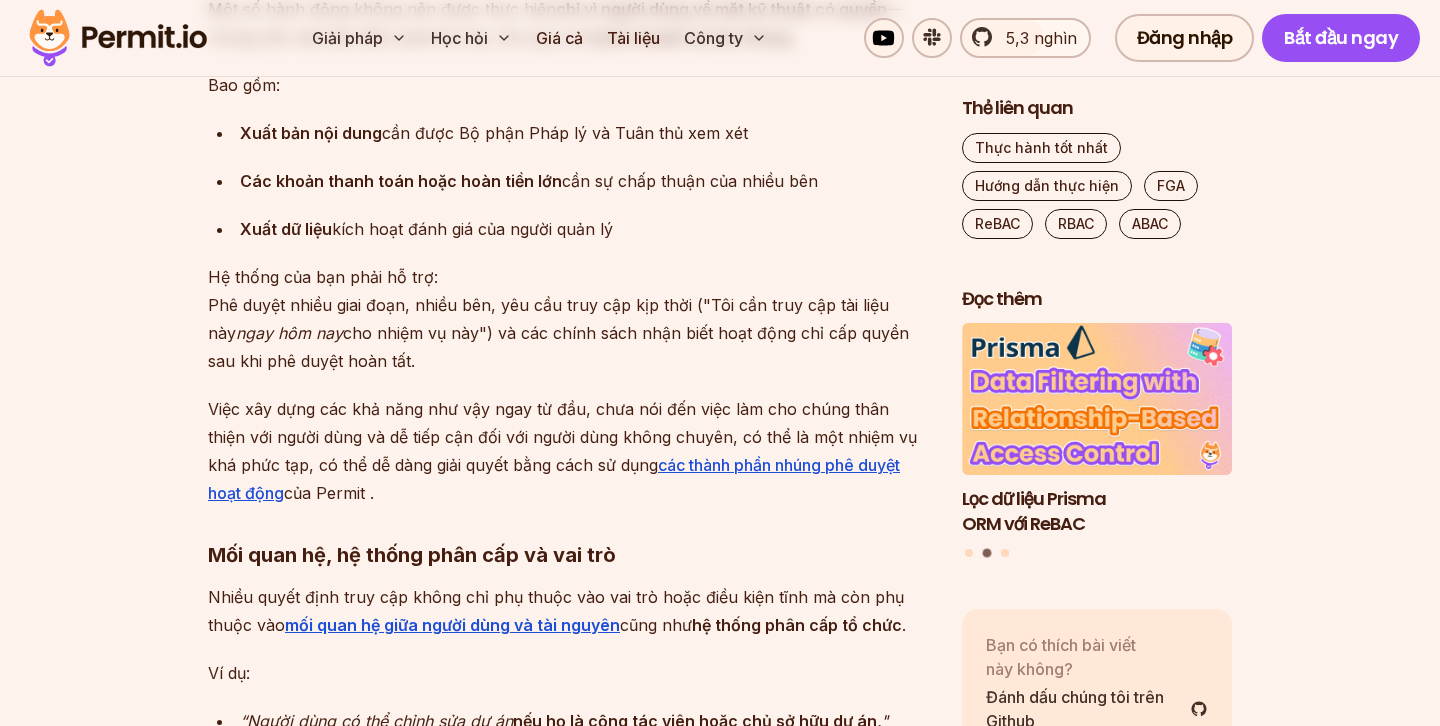 click on "Việc xây dựng các khả năng như vậy ngay từ đầu, chưa nói đến việc làm cho chúng thân thiện với người dùng và dễ tiếp cận đối với người dùng không chuyên, có thể là một nhiệm vụ khá phức tạp, có thể dễ dàng giải quyết bằng cách sử dụng" at bounding box center (562, 437) 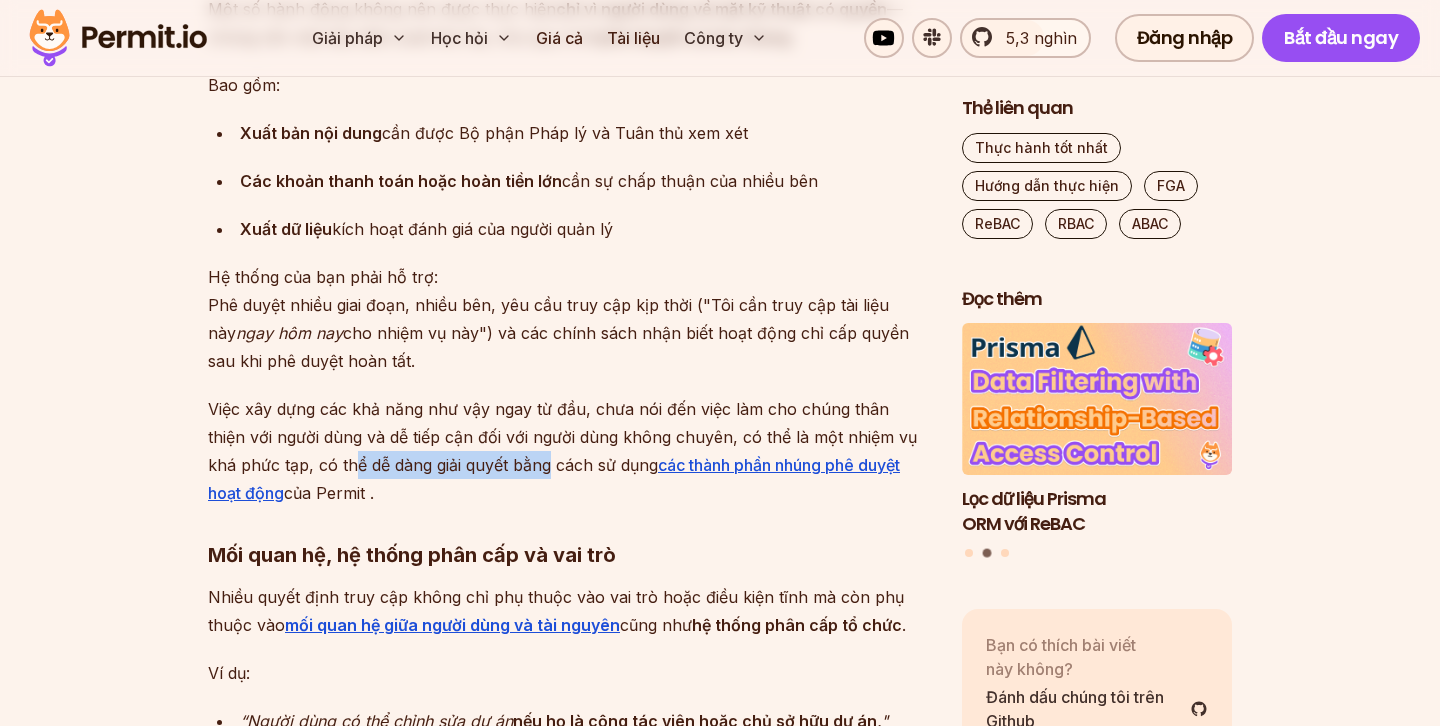 drag, startPoint x: 326, startPoint y: 342, endPoint x: 519, endPoint y: 340, distance: 193.01036 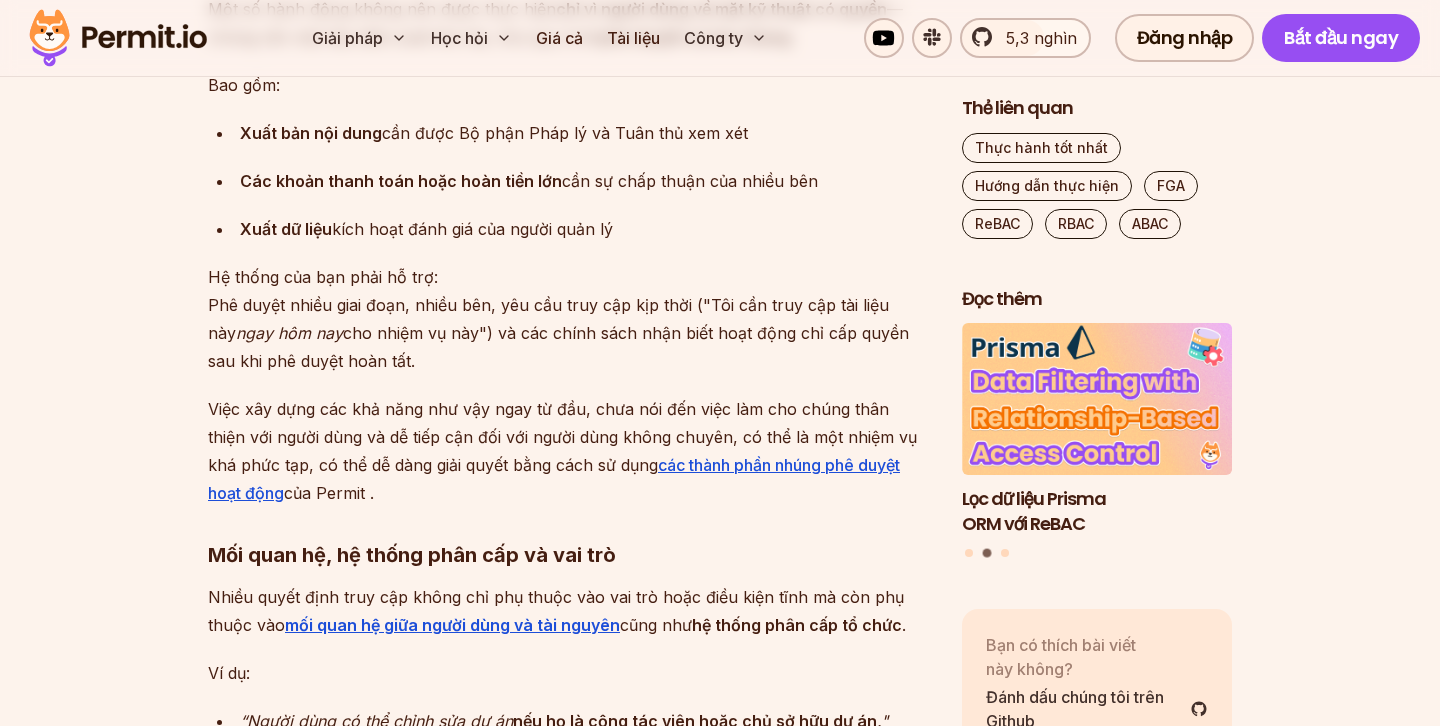 click on "Việc xây dựng các khả năng như vậy ngay từ đầu, chưa nói đến việc làm cho chúng thân thiện với người dùng và dễ tiếp cận đối với người dùng không chuyên, có thể là một nhiệm vụ khá phức tạp, có thể dễ dàng giải quyết bằng cách sử dụng  các thành phần nhúng phê duyệt hoạt động  của Permit ." at bounding box center (569, 451) 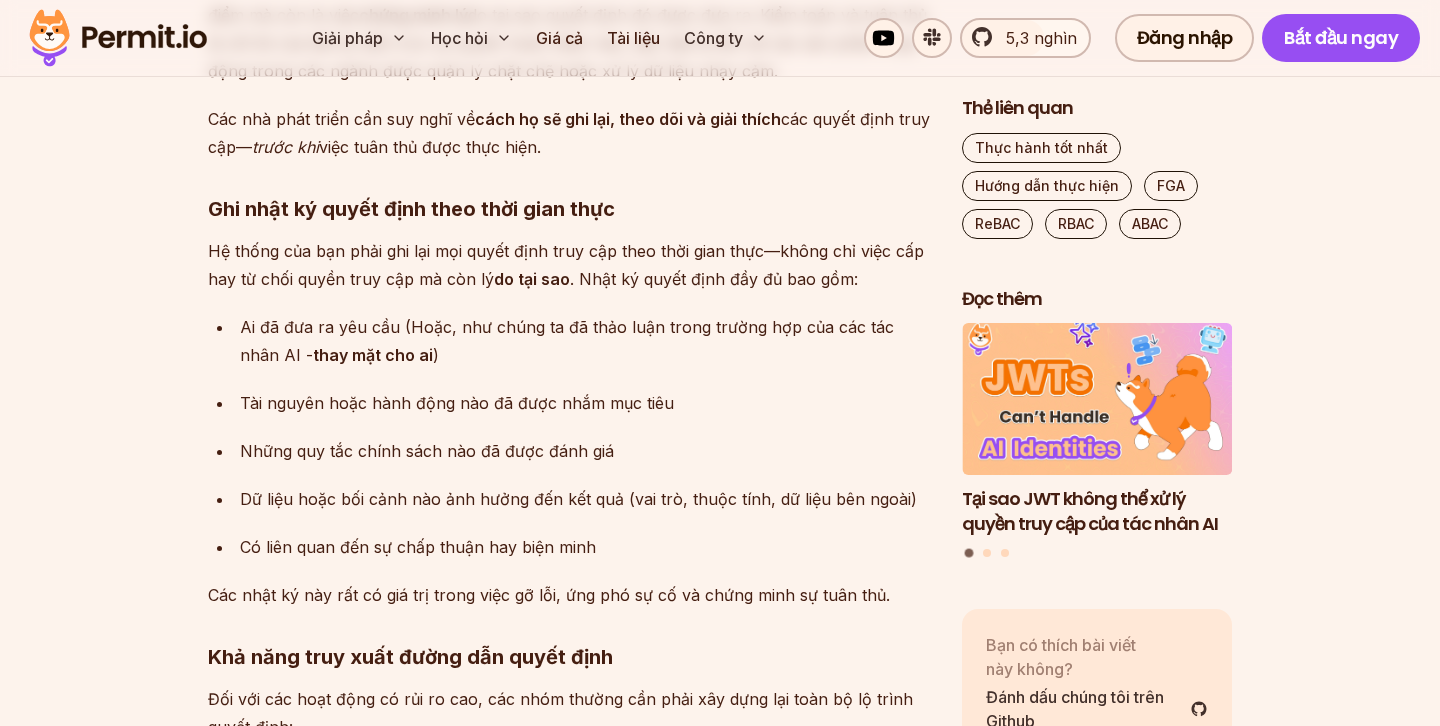 scroll, scrollTop: 16519, scrollLeft: 0, axis: vertical 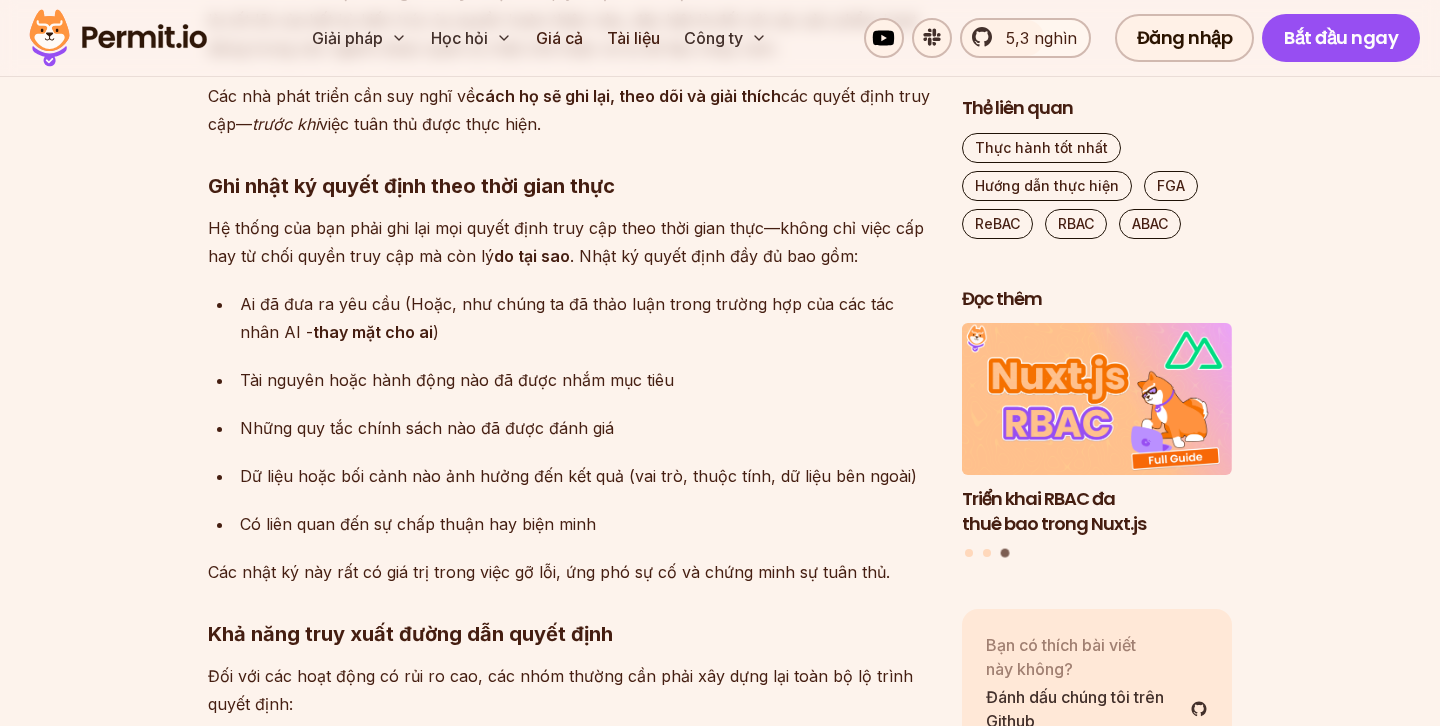 click on "Tài nguyên hoặc hành động nào đã được nhắm mục tiêu" at bounding box center [585, 380] 